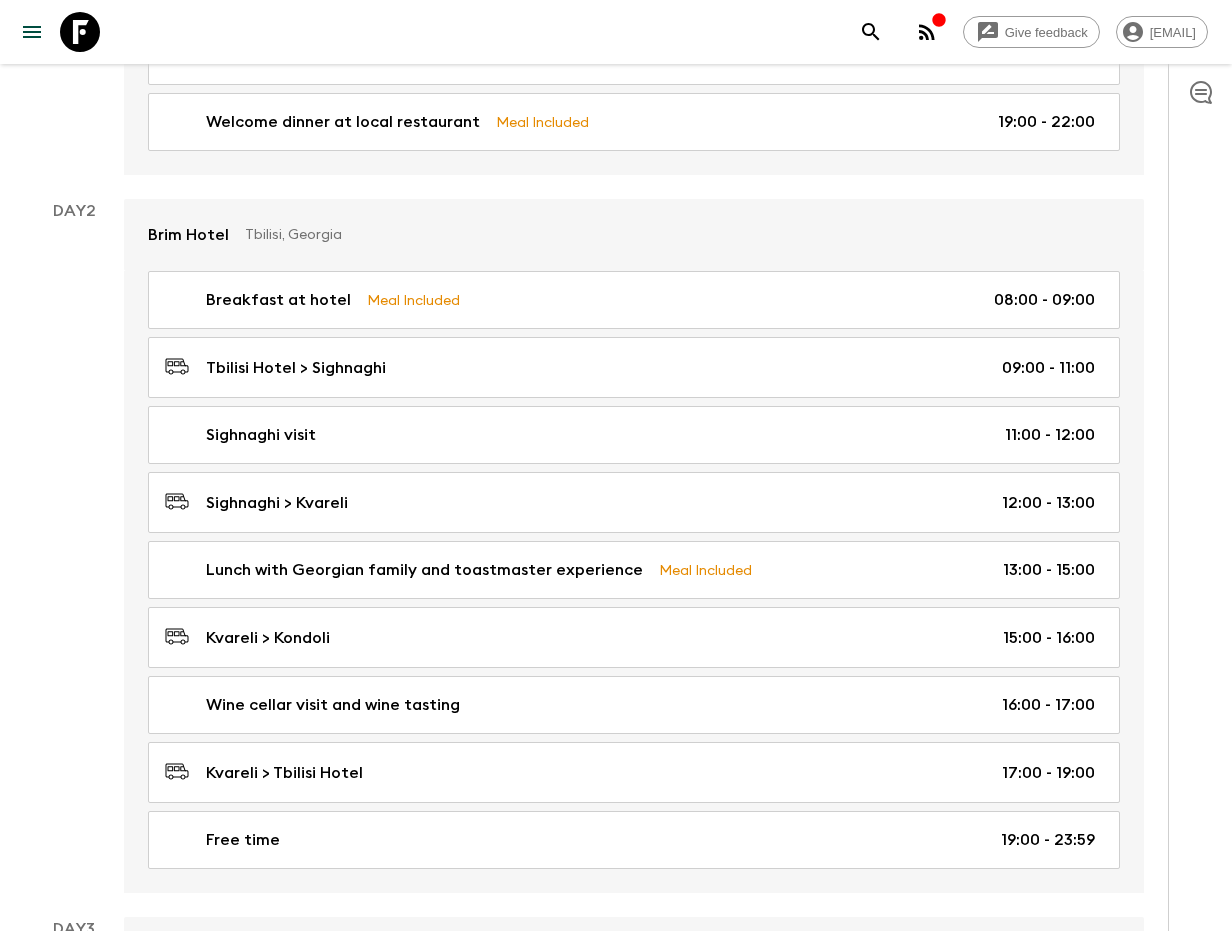 scroll, scrollTop: 0, scrollLeft: 0, axis: both 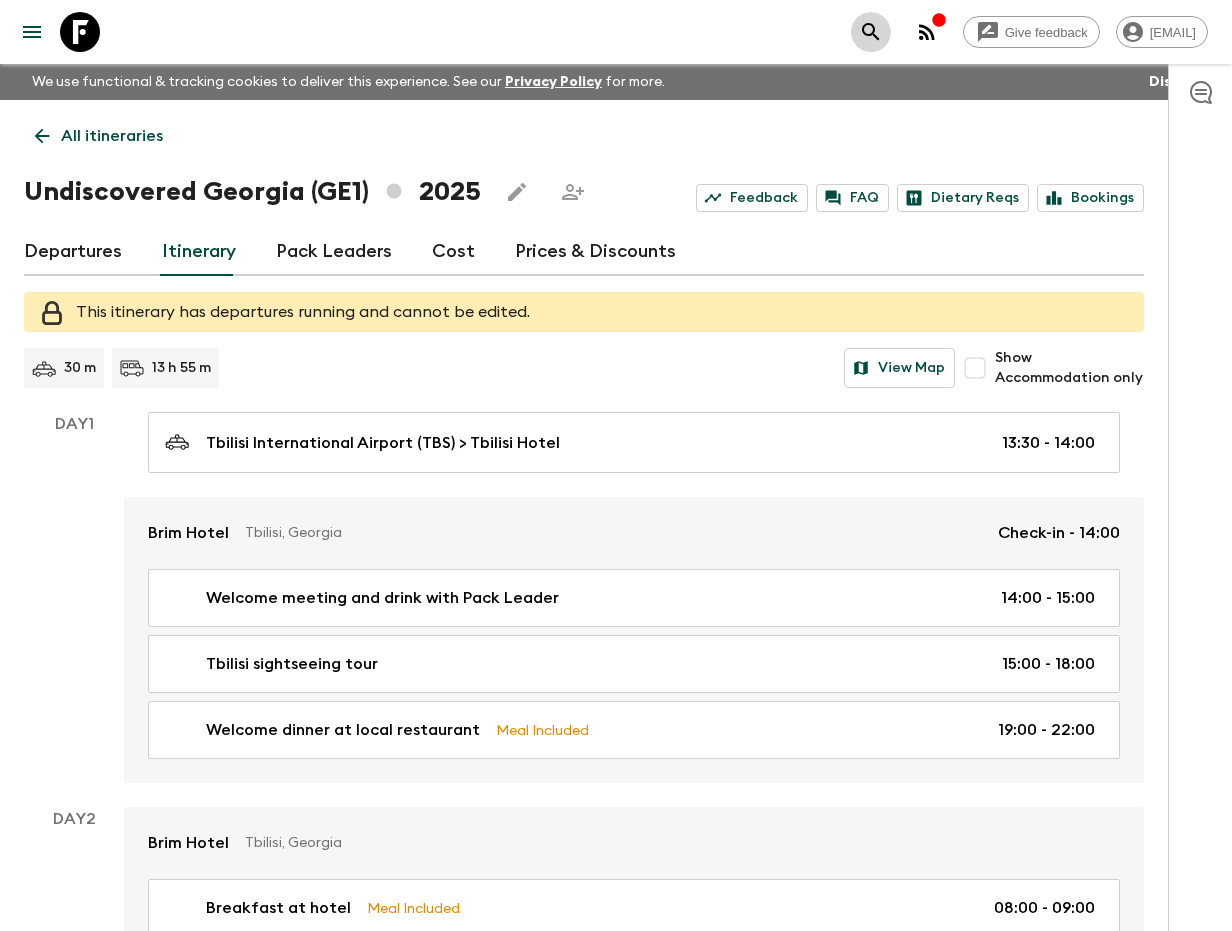 click 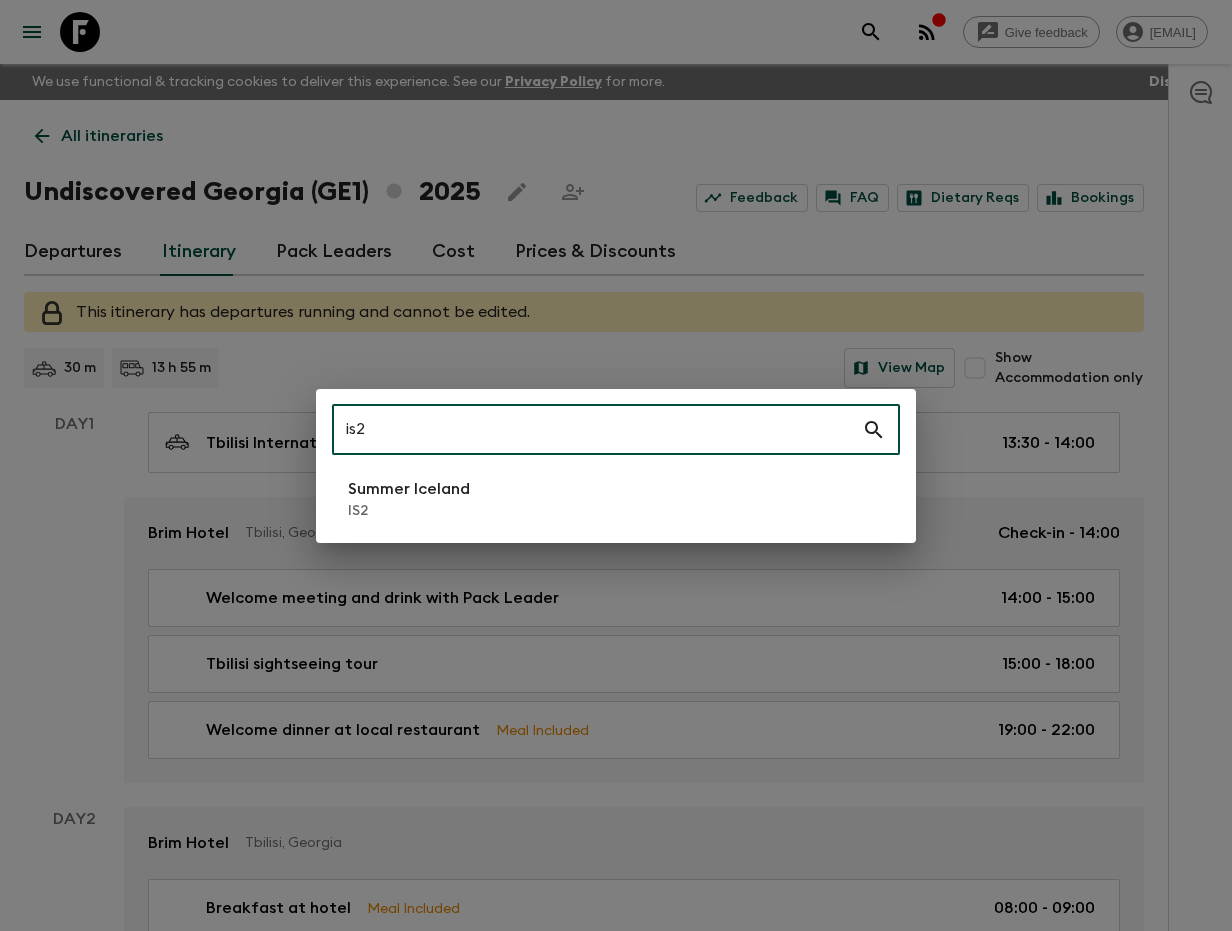 type on "is2" 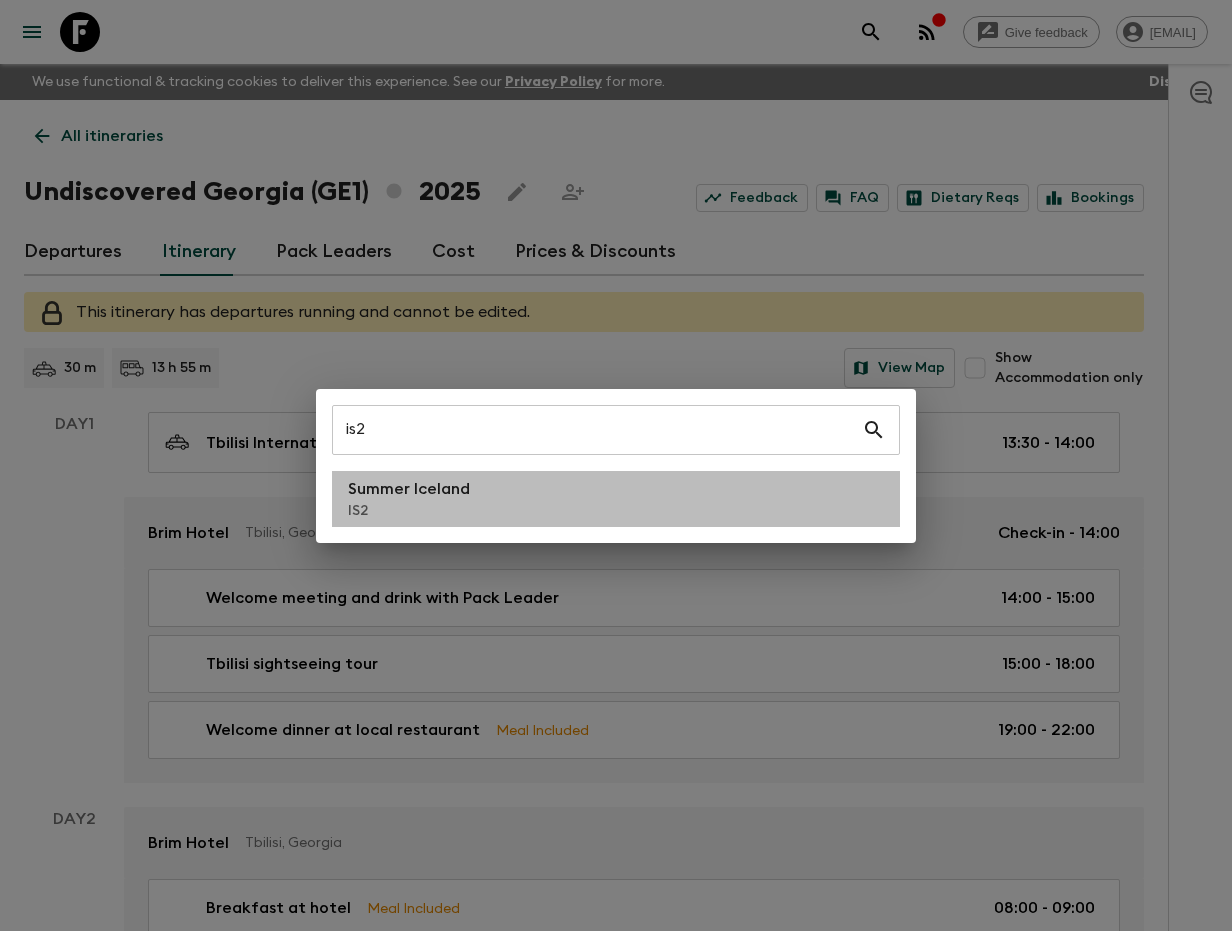 click on "Summer Iceland" at bounding box center [409, 489] 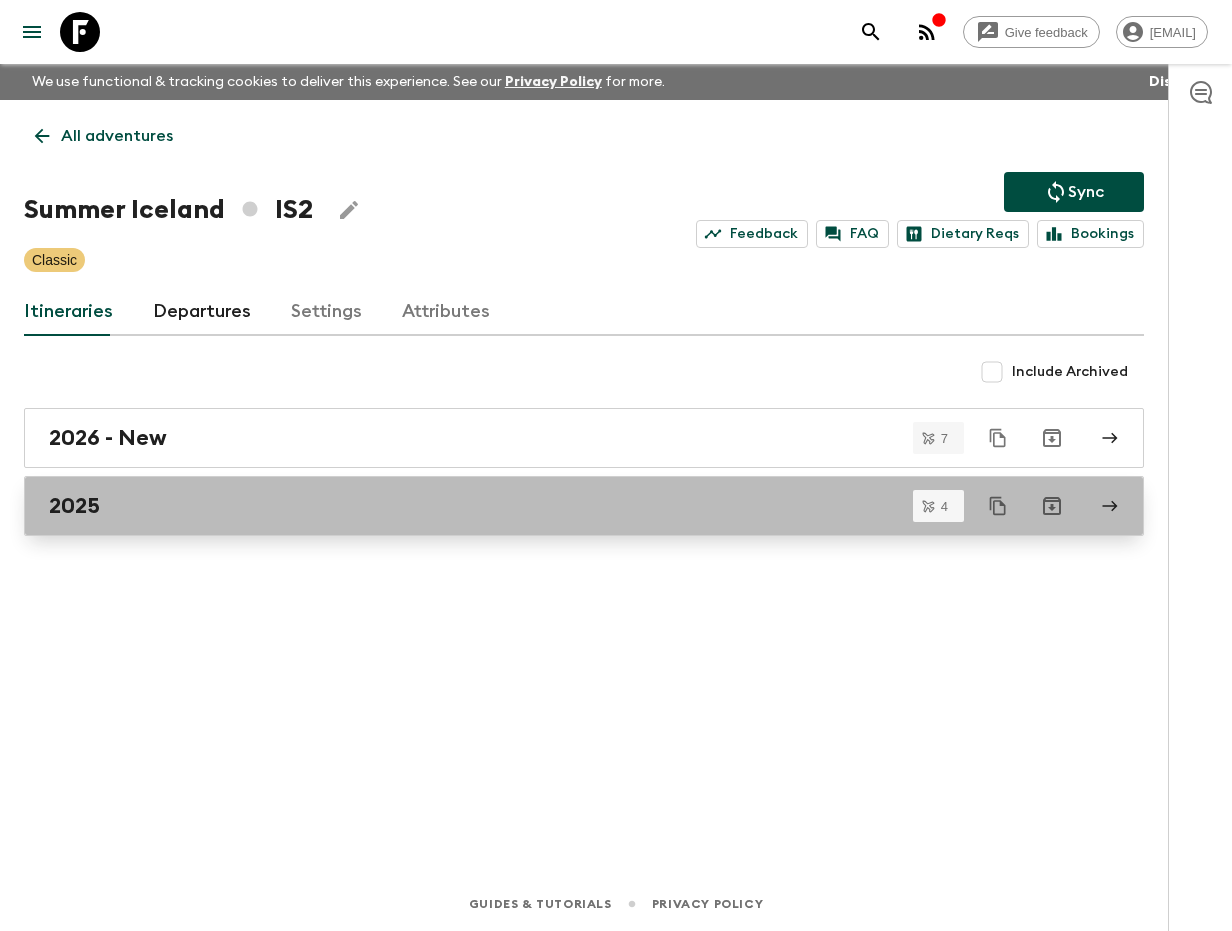 click on "2025" at bounding box center (565, 506) 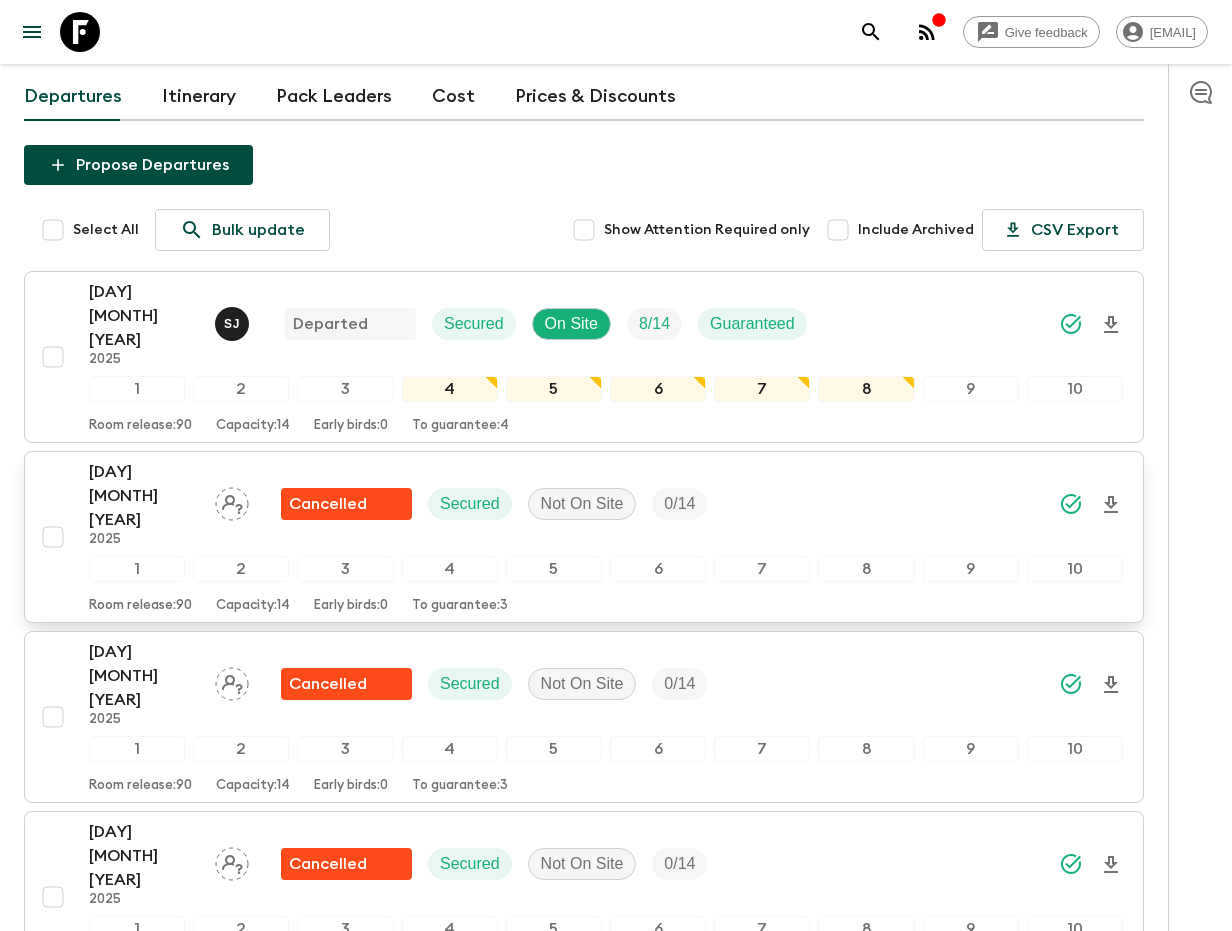 scroll, scrollTop: 197, scrollLeft: 0, axis: vertical 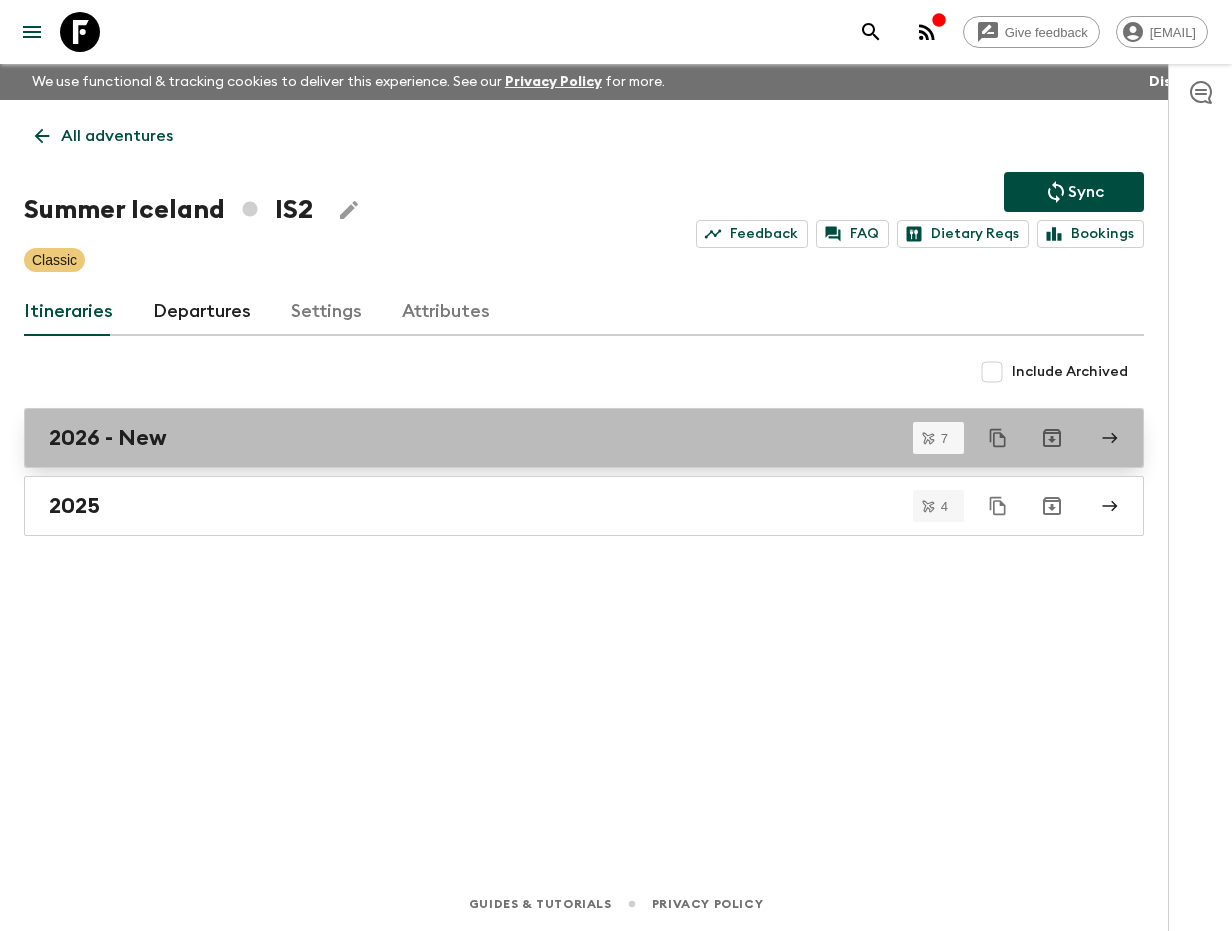 click on "2026 - New" at bounding box center [565, 438] 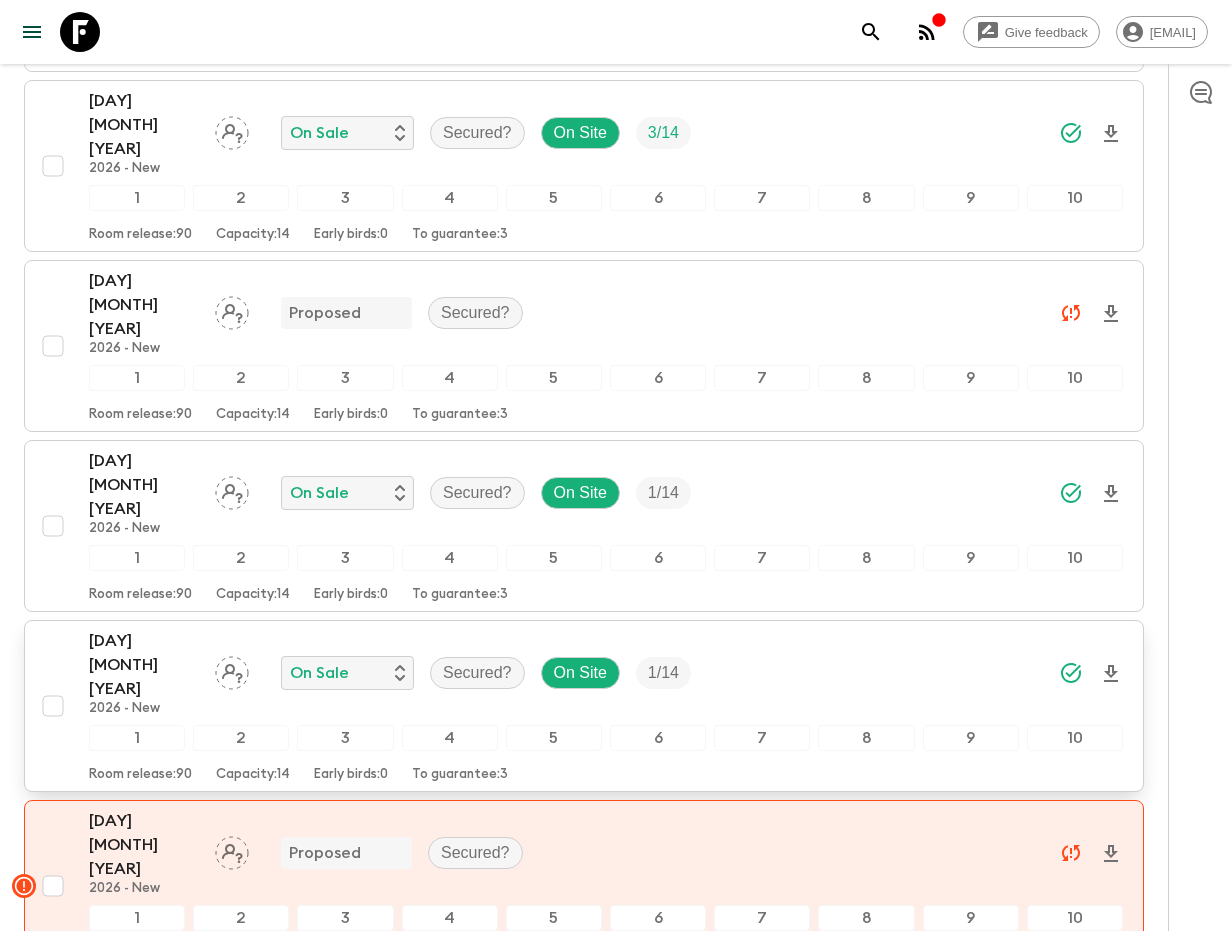 scroll, scrollTop: 528, scrollLeft: 0, axis: vertical 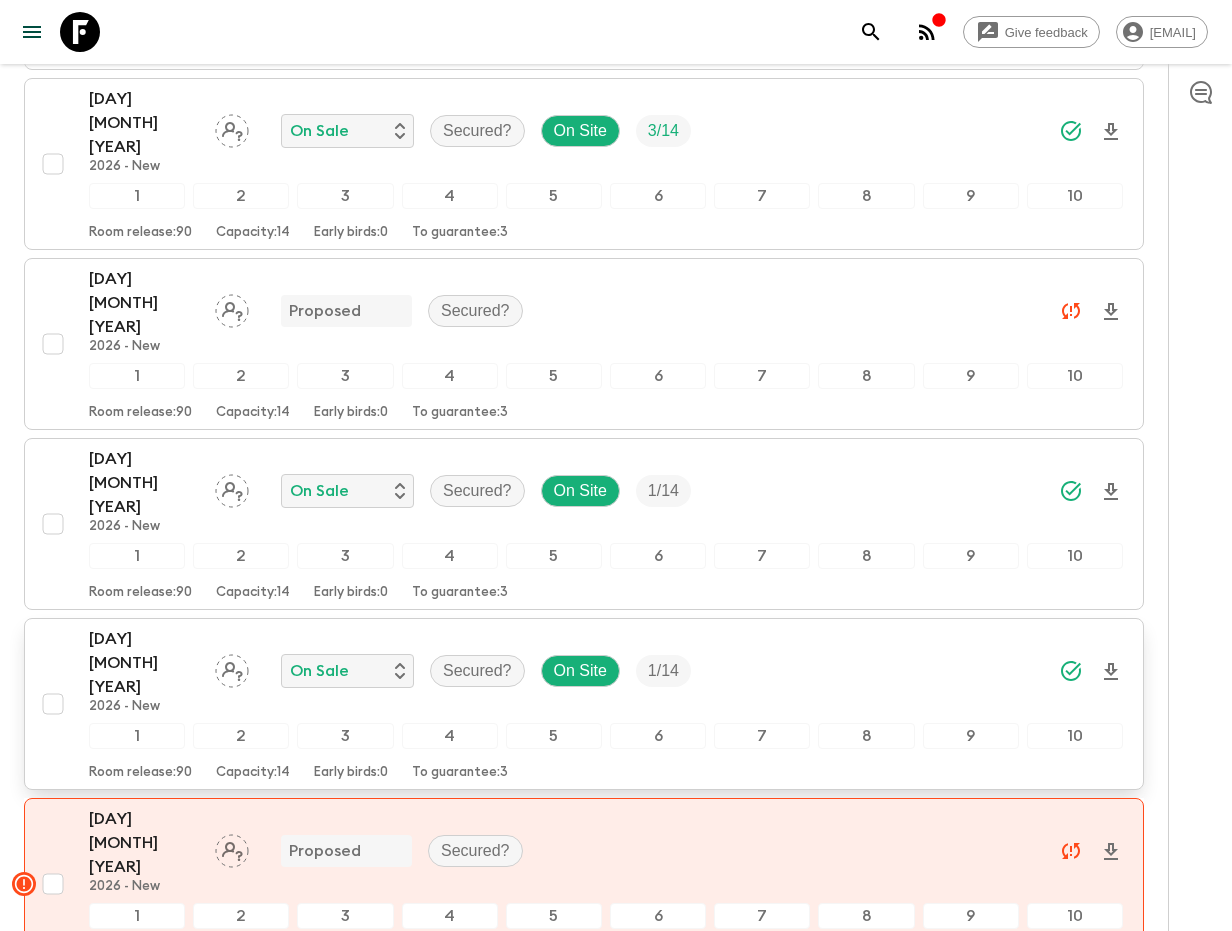 click on "[DAY] [MONTH] [YEAR]" at bounding box center [144, 663] 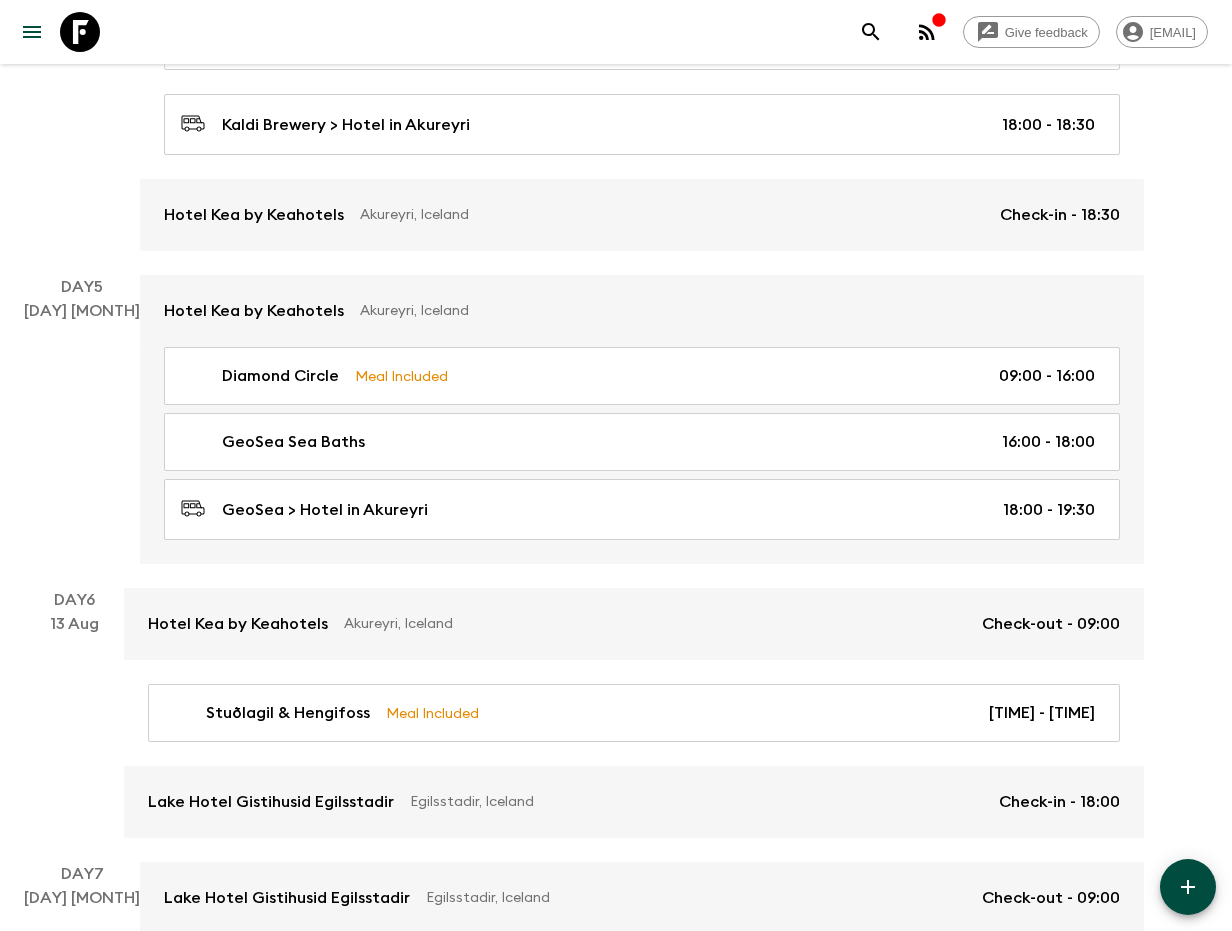 scroll, scrollTop: 2299, scrollLeft: 0, axis: vertical 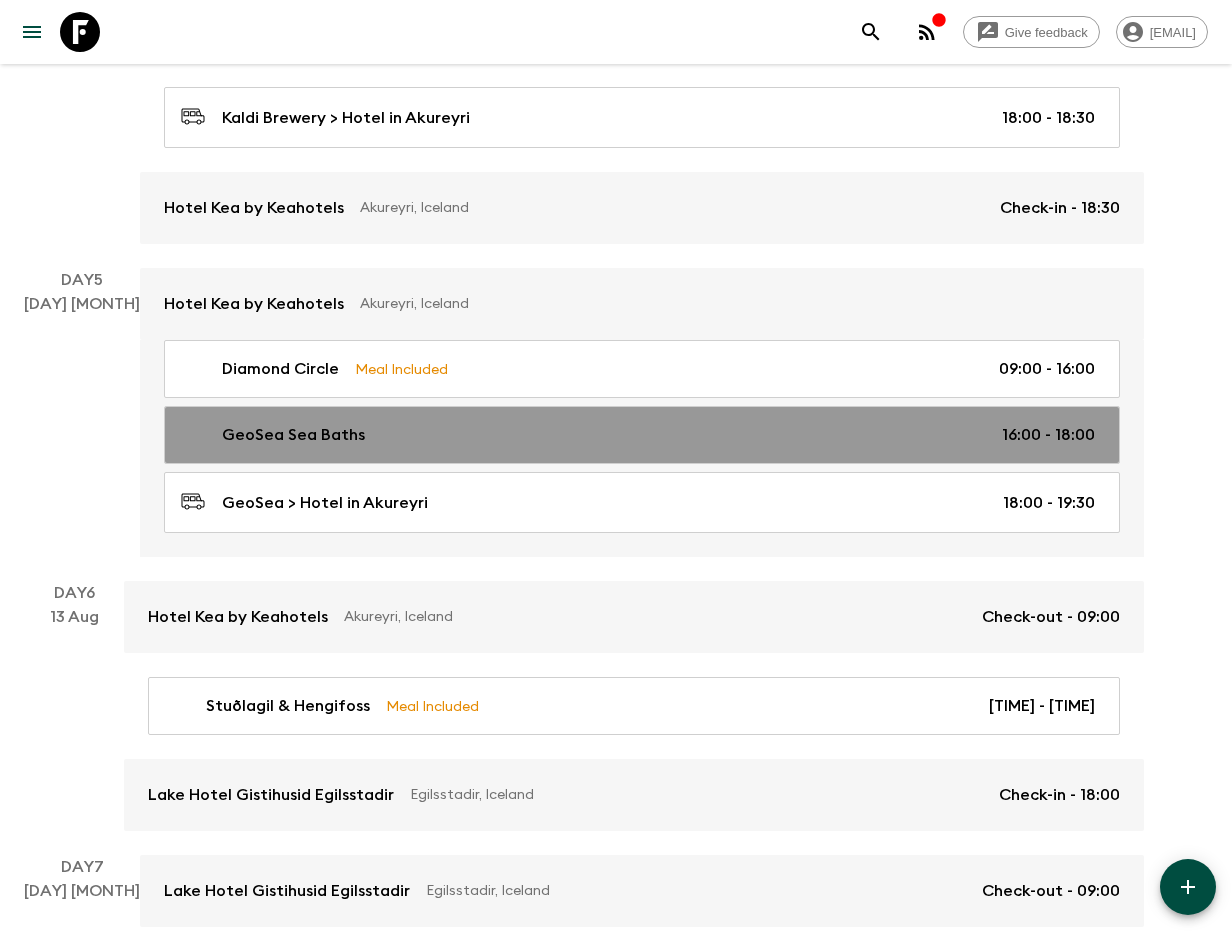 click on "GeoSea Sea Baths 16:00 - 18:00" at bounding box center [642, 435] 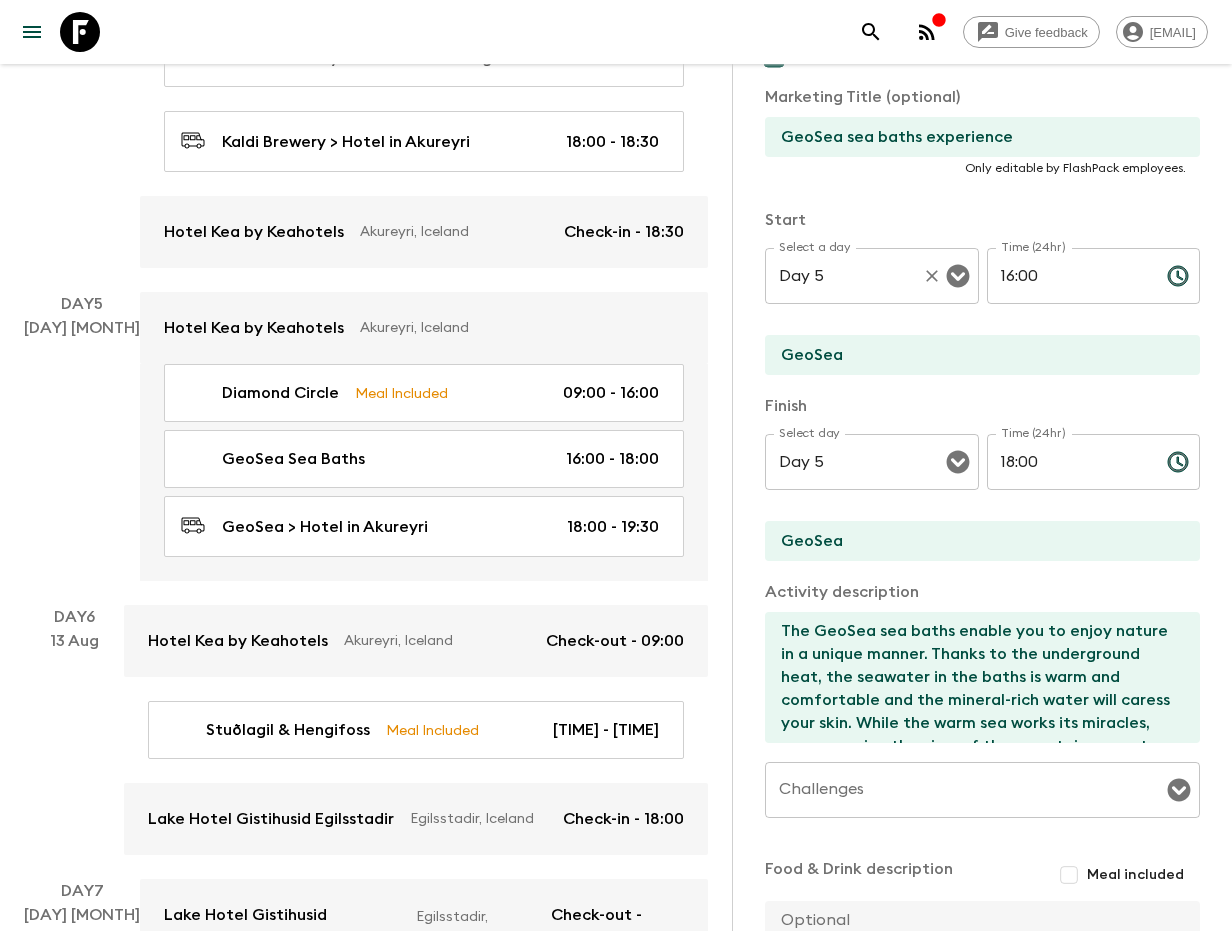 scroll, scrollTop: 292, scrollLeft: 0, axis: vertical 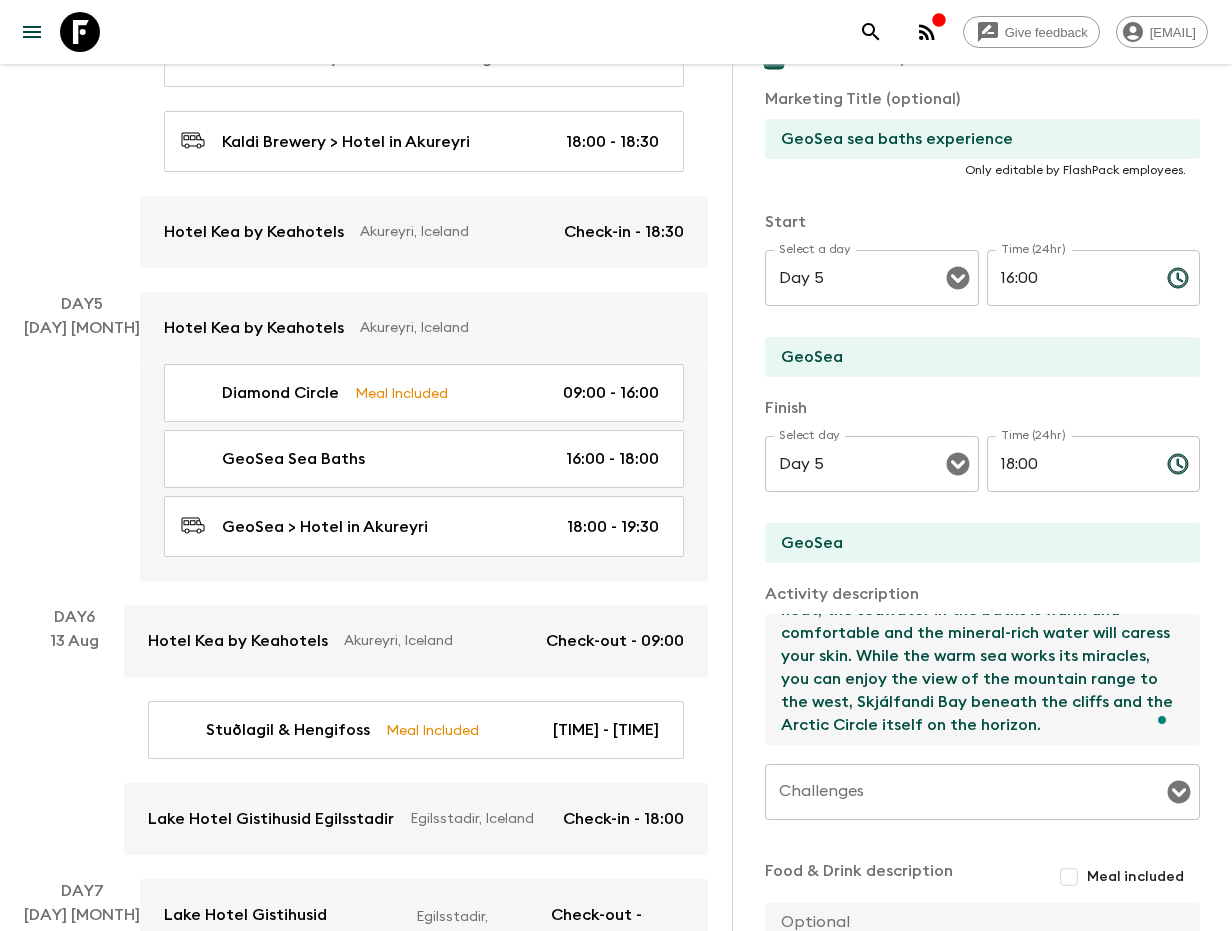 drag, startPoint x: 1076, startPoint y: 659, endPoint x: 1185, endPoint y: 731, distance: 130.63307 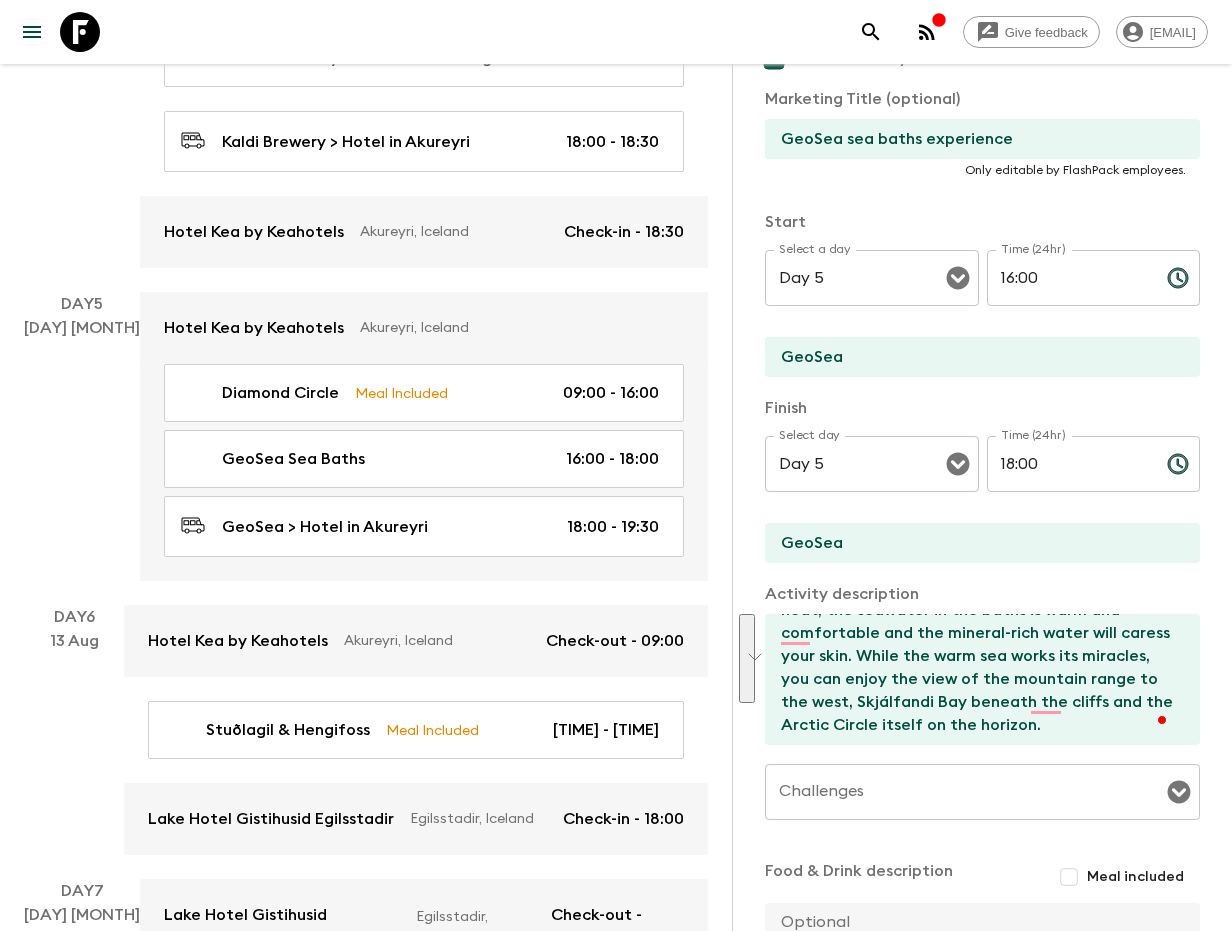 scroll, scrollTop: 69, scrollLeft: 0, axis: vertical 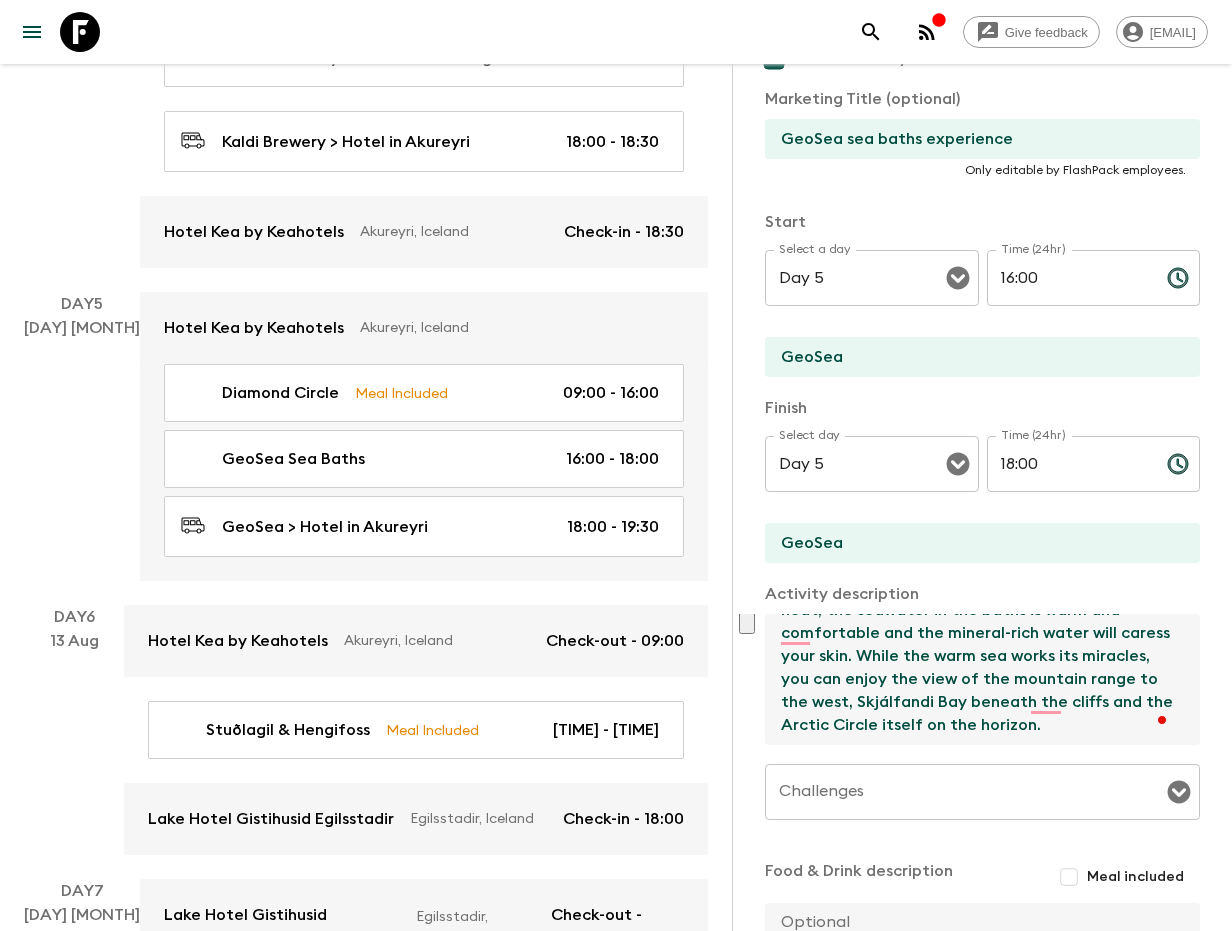 click on "The GeoSea sea baths enable you to enjoy nature in a unique manner. Thanks to the underground heat, the seawater in the baths is warm and comfortable and the mineral-rich water will caress your skin. While the warm sea works its miracles, you can enjoy the view of the mountain range to the west, Skjálfandi Bay beneath the cliffs and the Arctic Circle itself on the horizon." at bounding box center [974, 679] 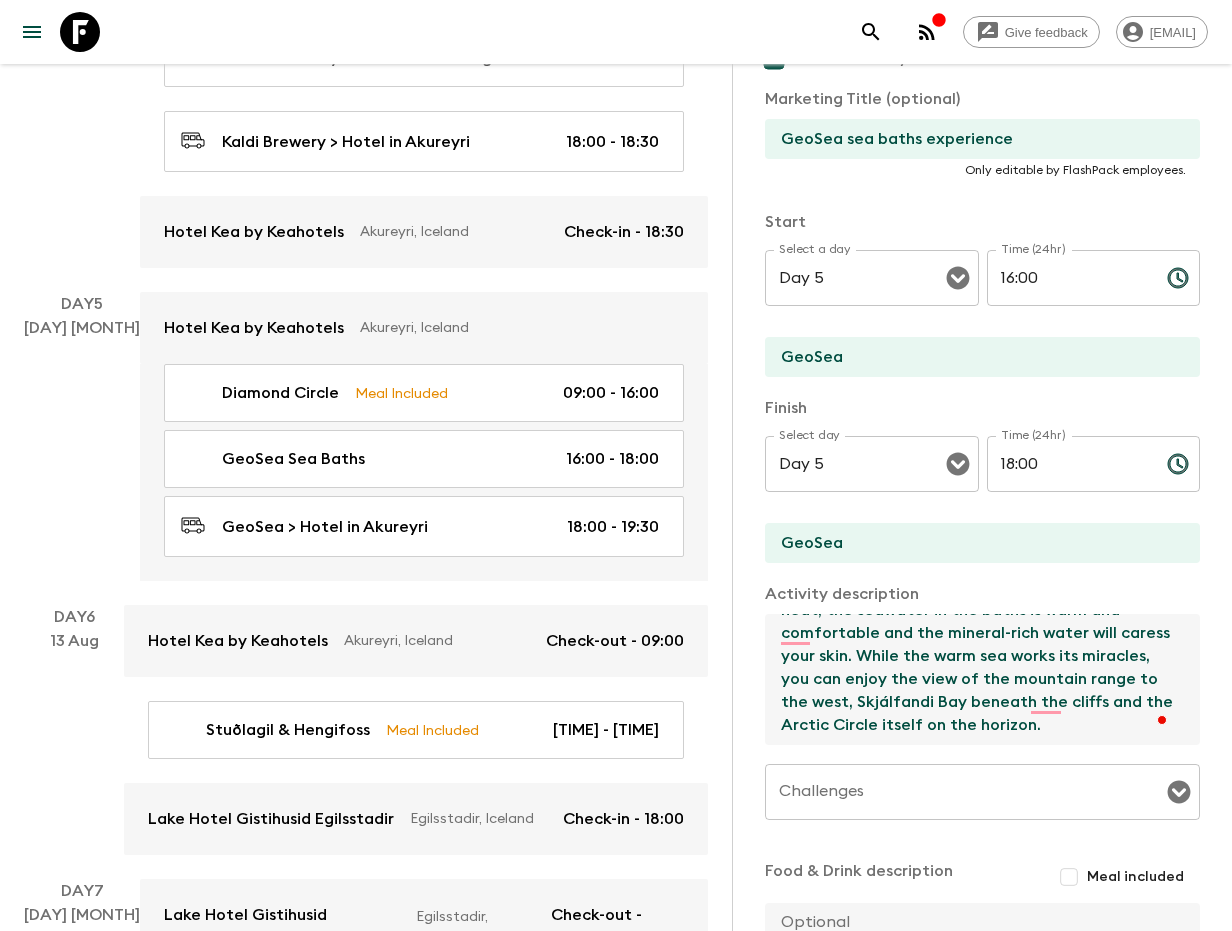 drag, startPoint x: 831, startPoint y: 682, endPoint x: 1037, endPoint y: 724, distance: 210.23796 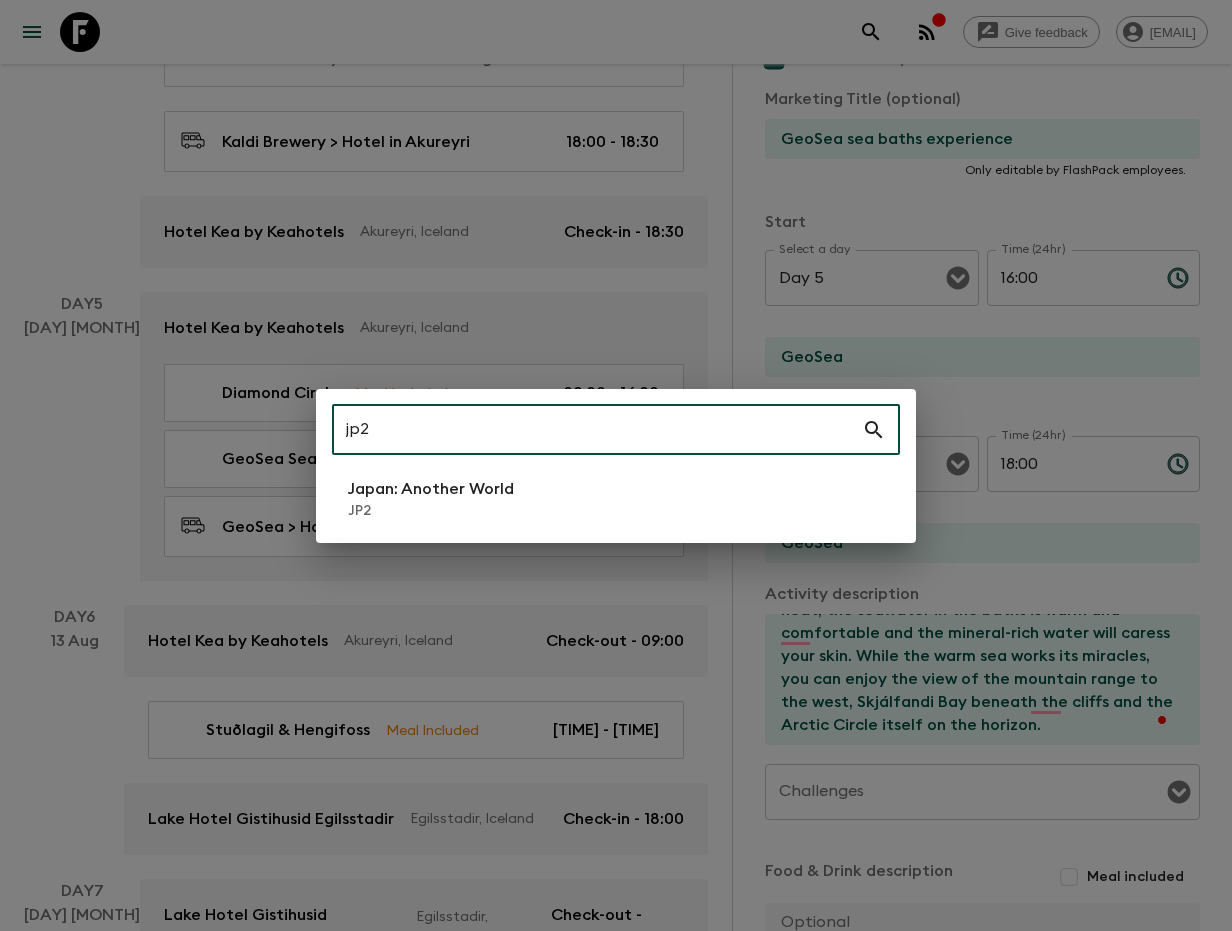 type on "jp2" 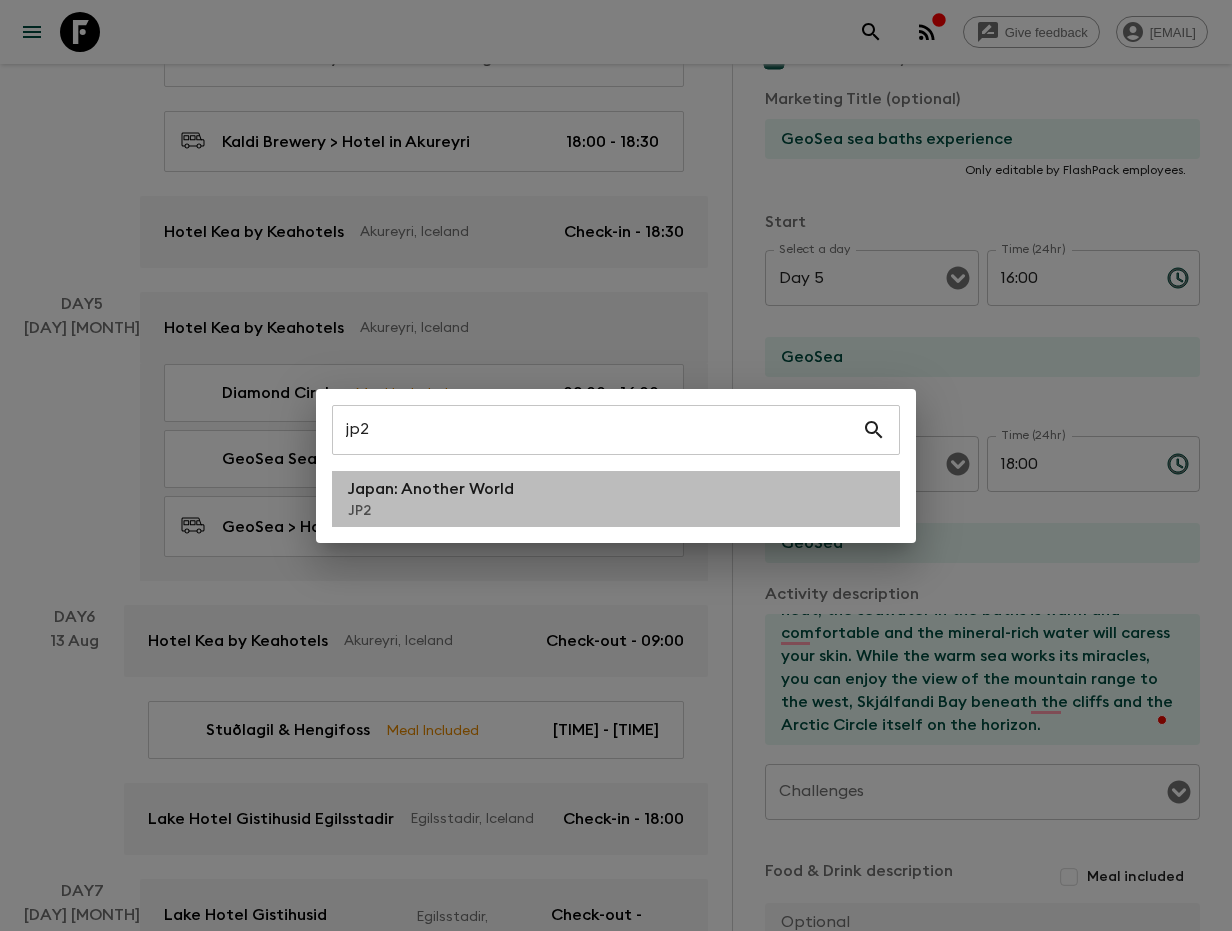 click on "Japan: Another World" at bounding box center (431, 489) 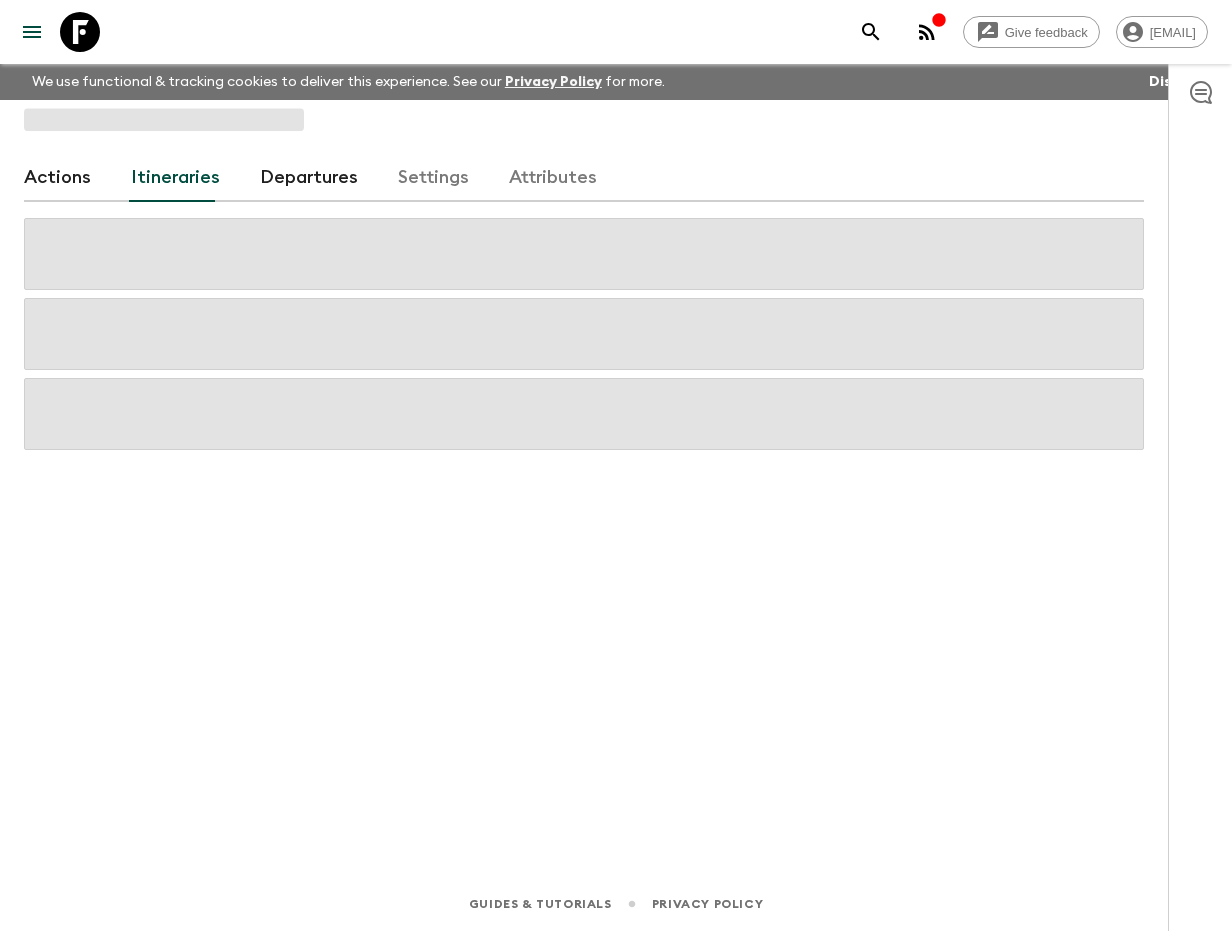 scroll, scrollTop: 0, scrollLeft: 0, axis: both 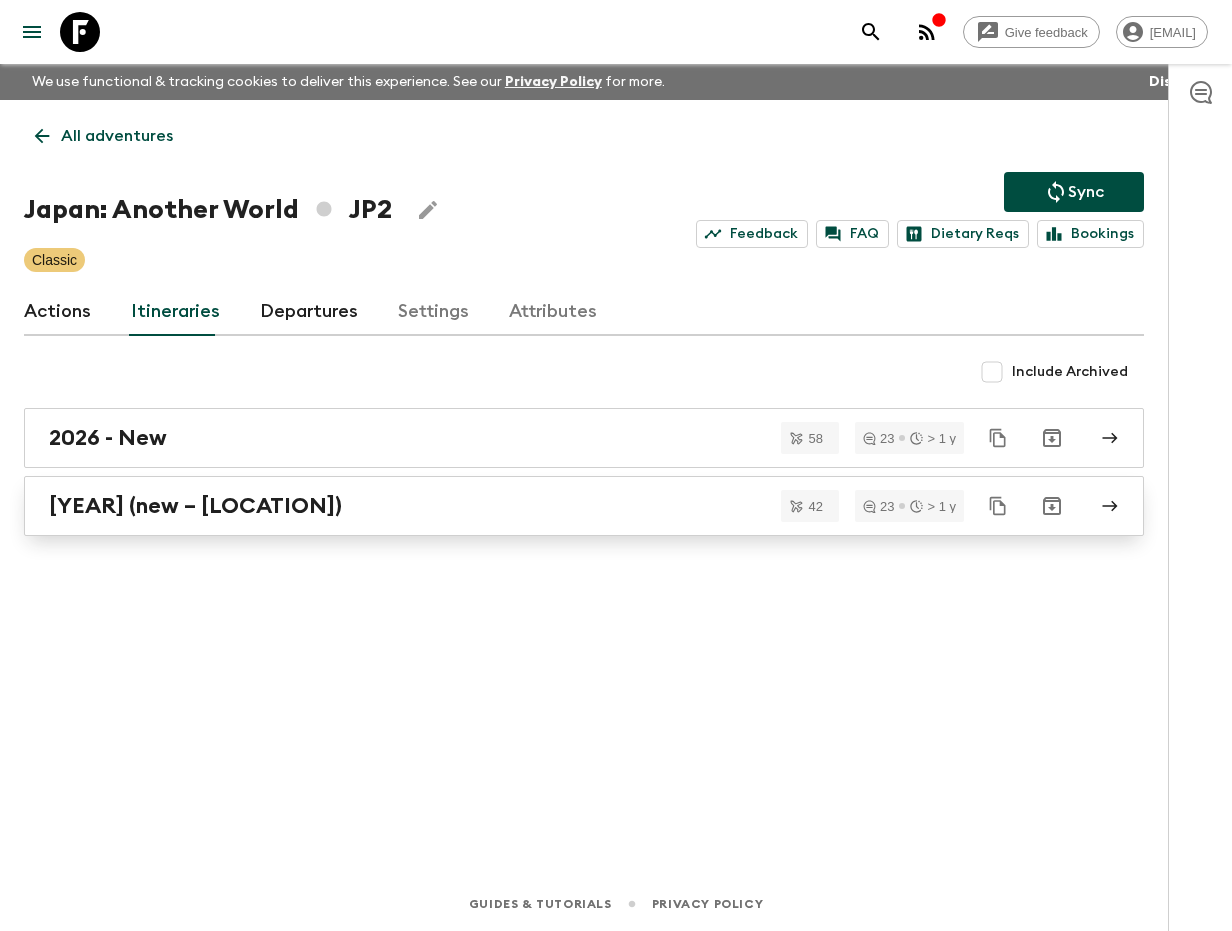click on "[YEAR] (new – [LOCATION])" at bounding box center [195, 506] 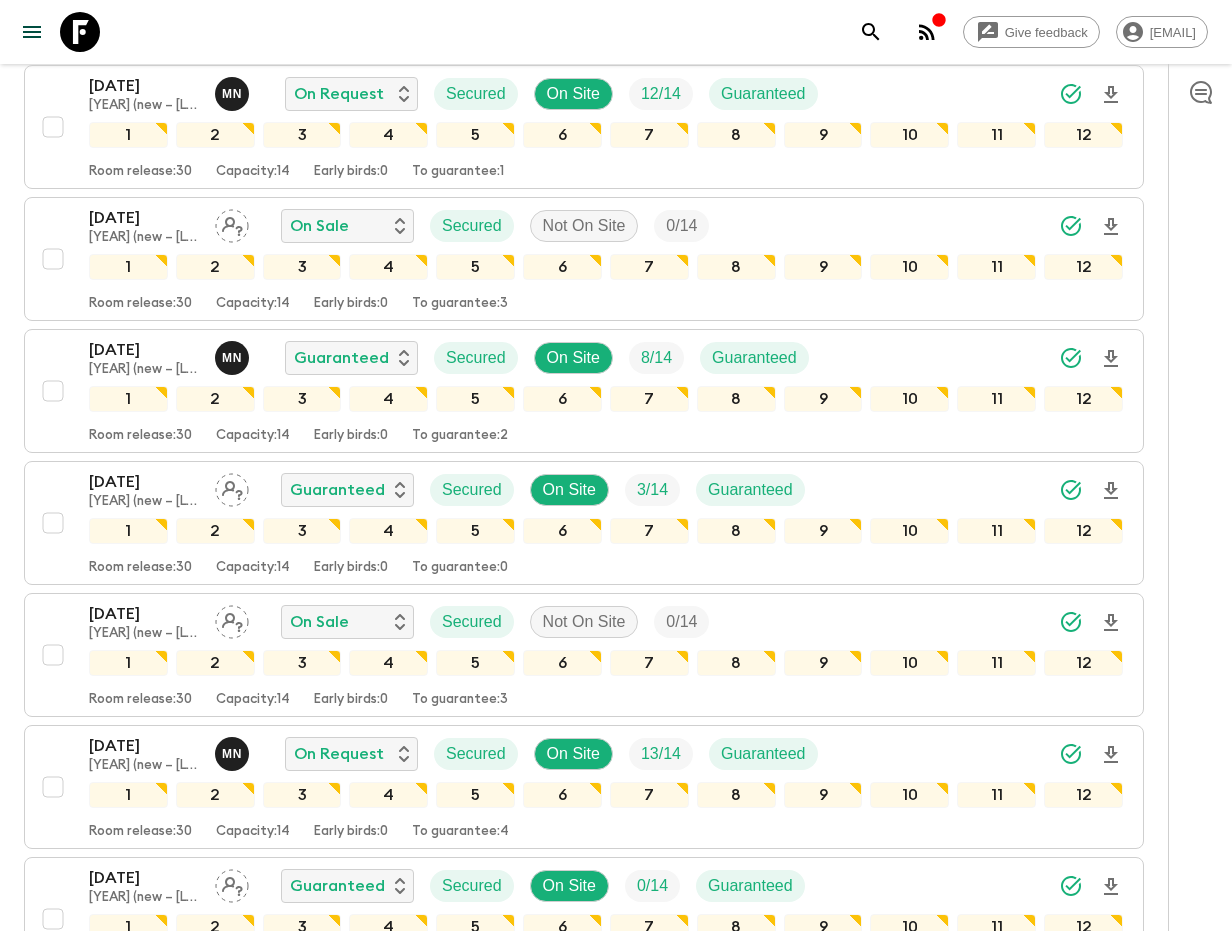 scroll, scrollTop: 4270, scrollLeft: 0, axis: vertical 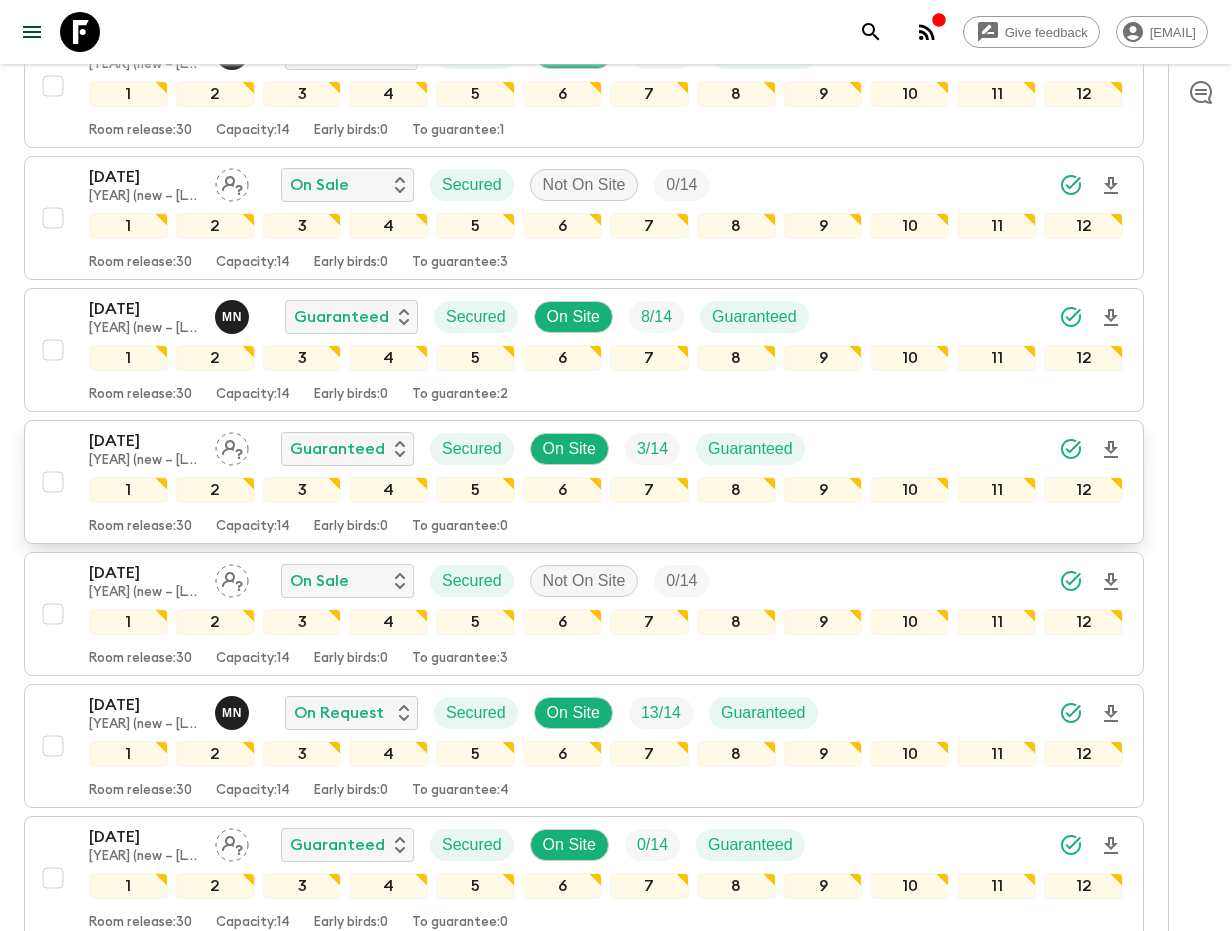 click on "[DATE]" at bounding box center (144, 441) 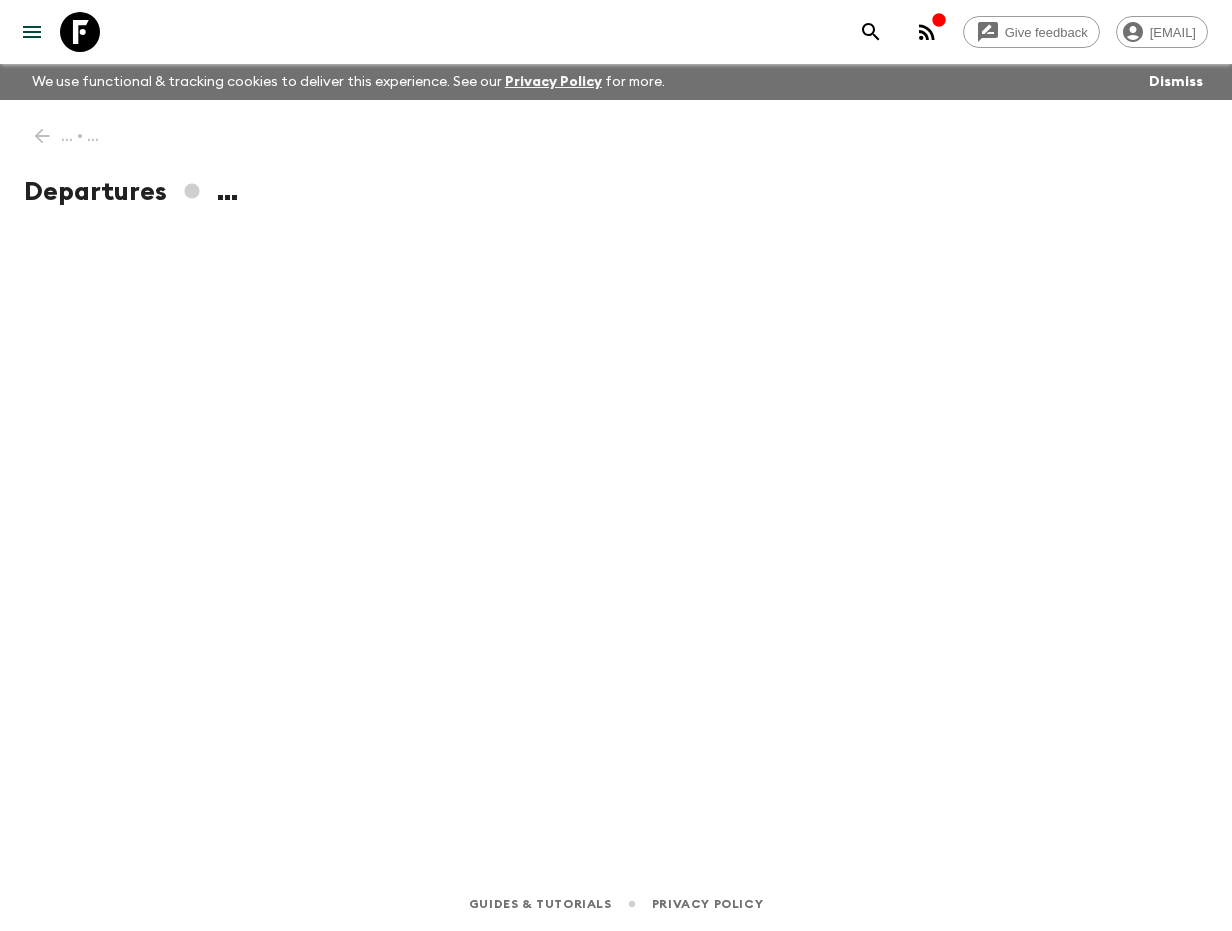 scroll, scrollTop: 0, scrollLeft: 0, axis: both 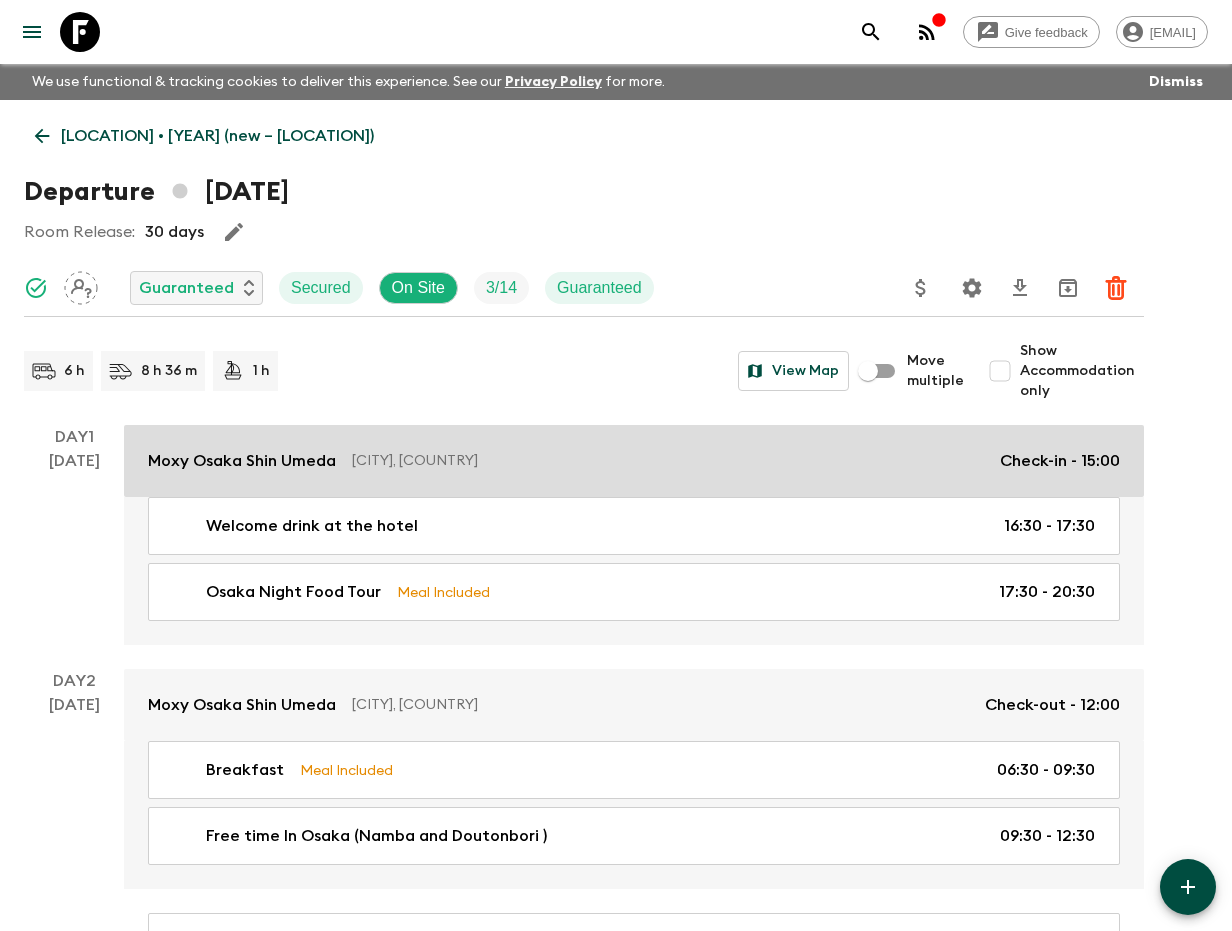 click on "Moxy Osaka Shin Umeda" at bounding box center [242, 461] 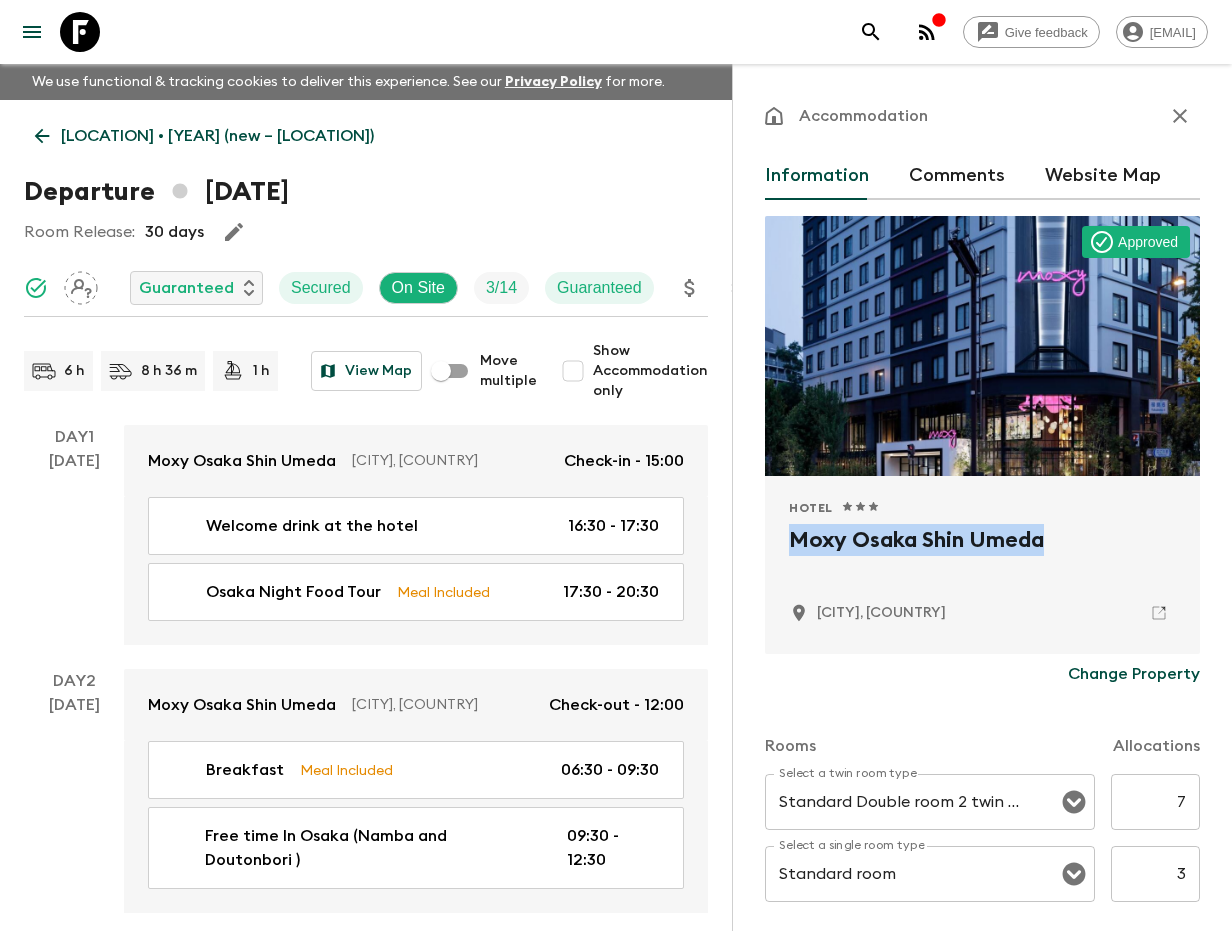 drag, startPoint x: 790, startPoint y: 544, endPoint x: 1094, endPoint y: 547, distance: 304.0148 